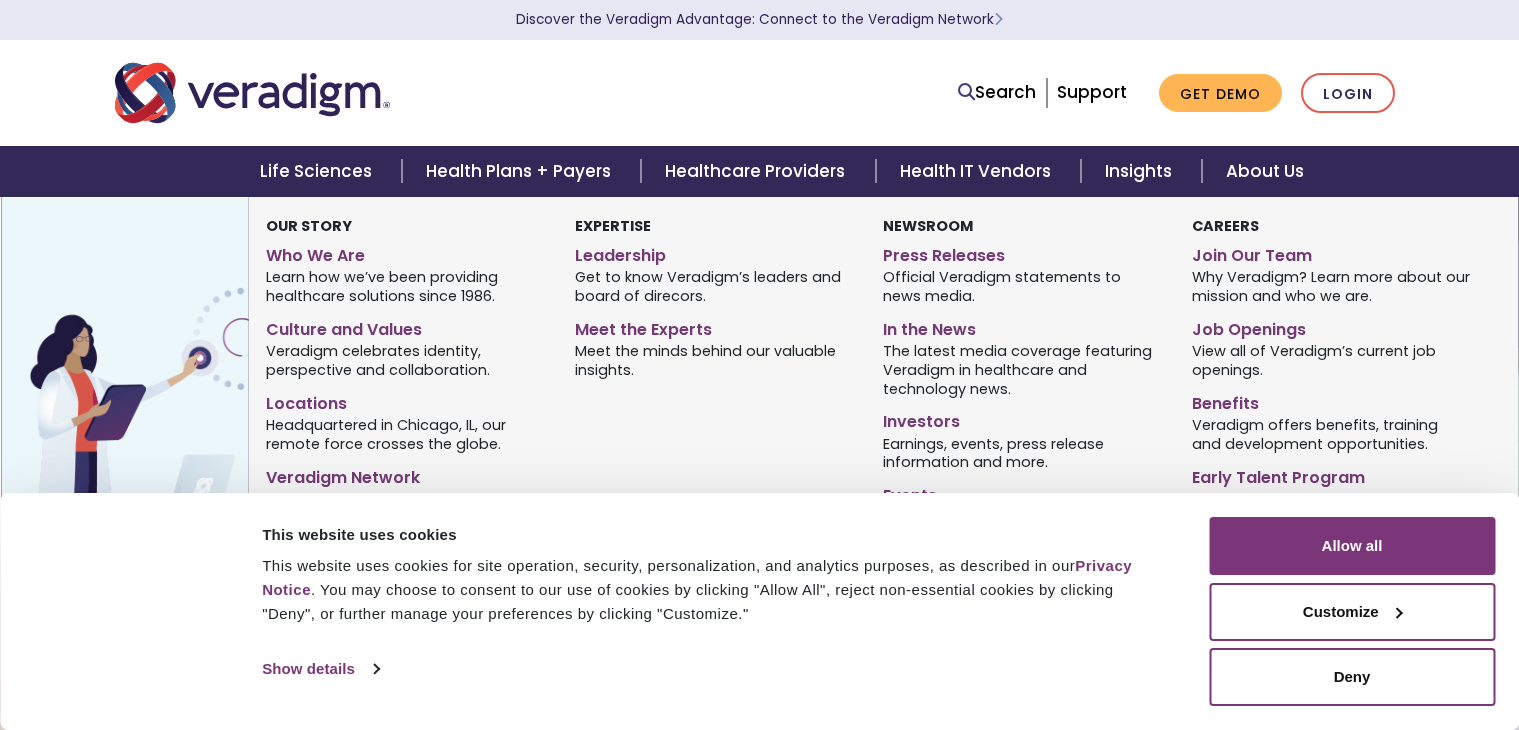 scroll, scrollTop: 0, scrollLeft: 0, axis: both 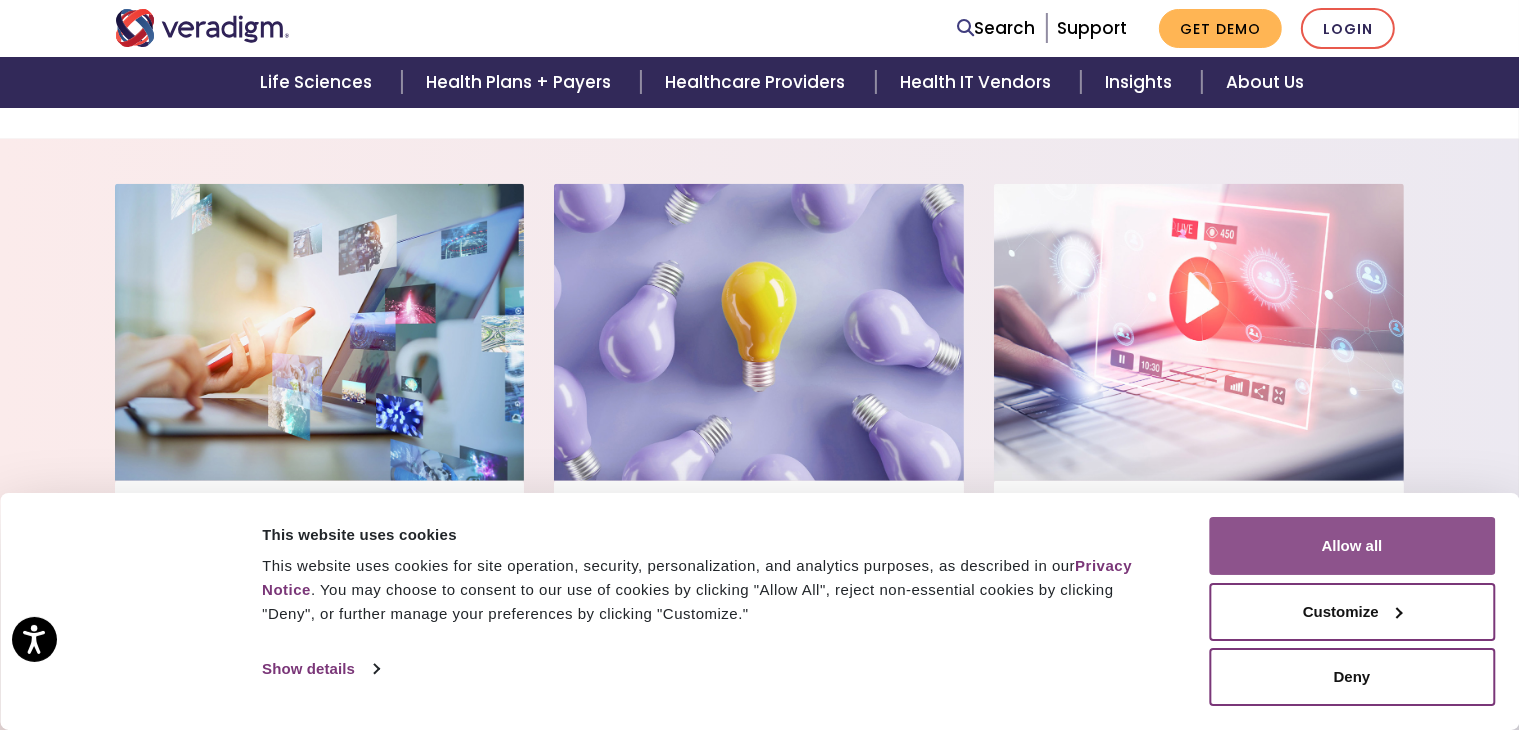 click on "Allow all" at bounding box center [1352, 546] 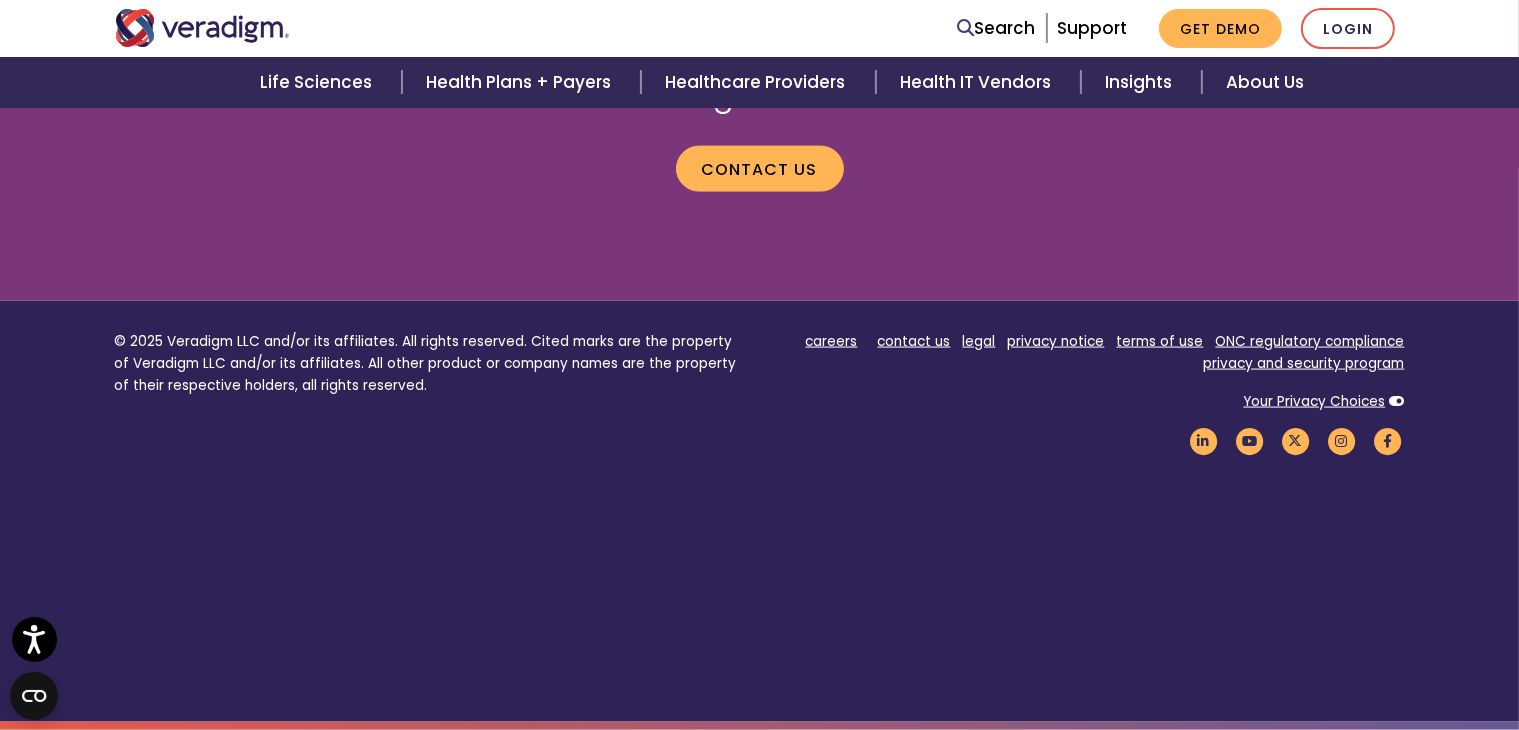 scroll, scrollTop: 3035, scrollLeft: 0, axis: vertical 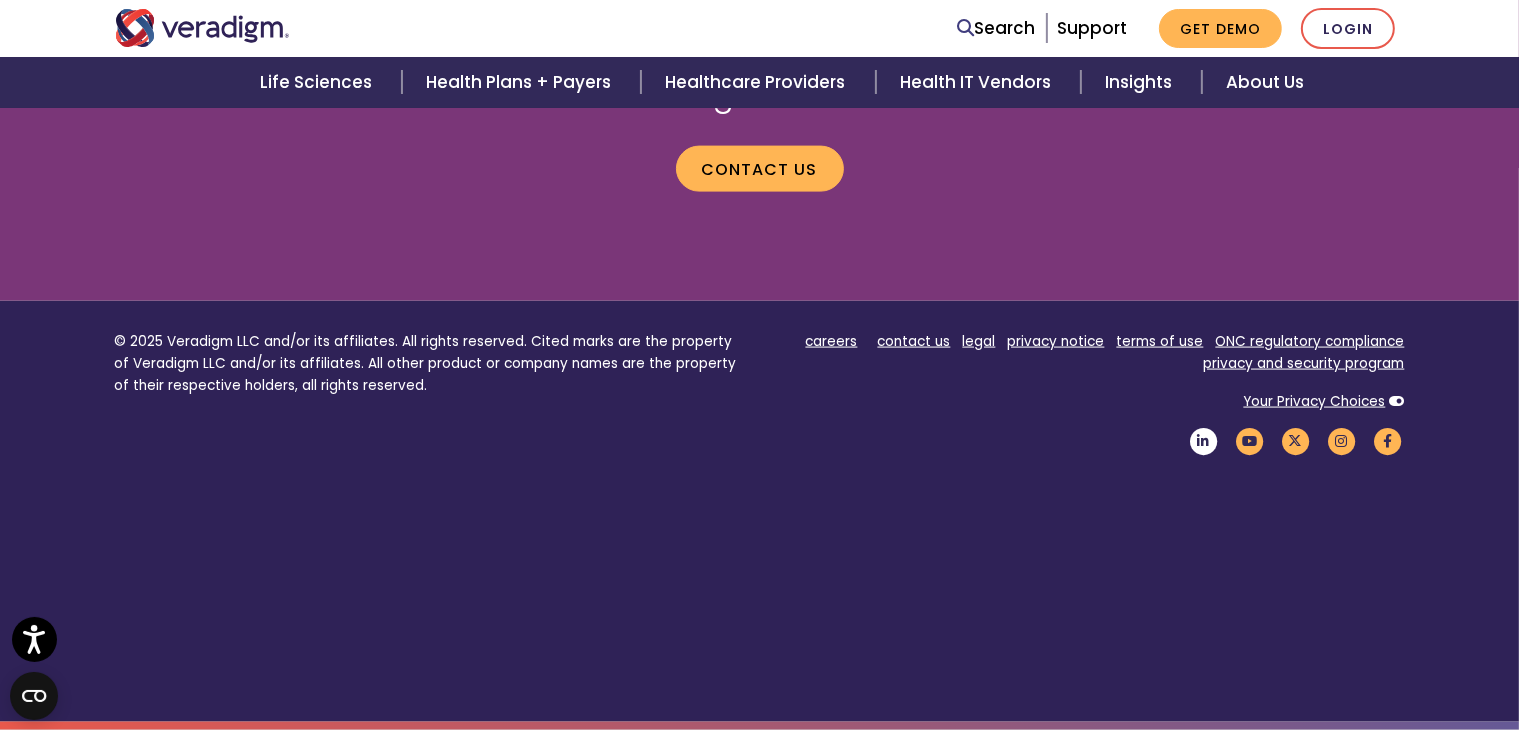 click at bounding box center (1204, 441) 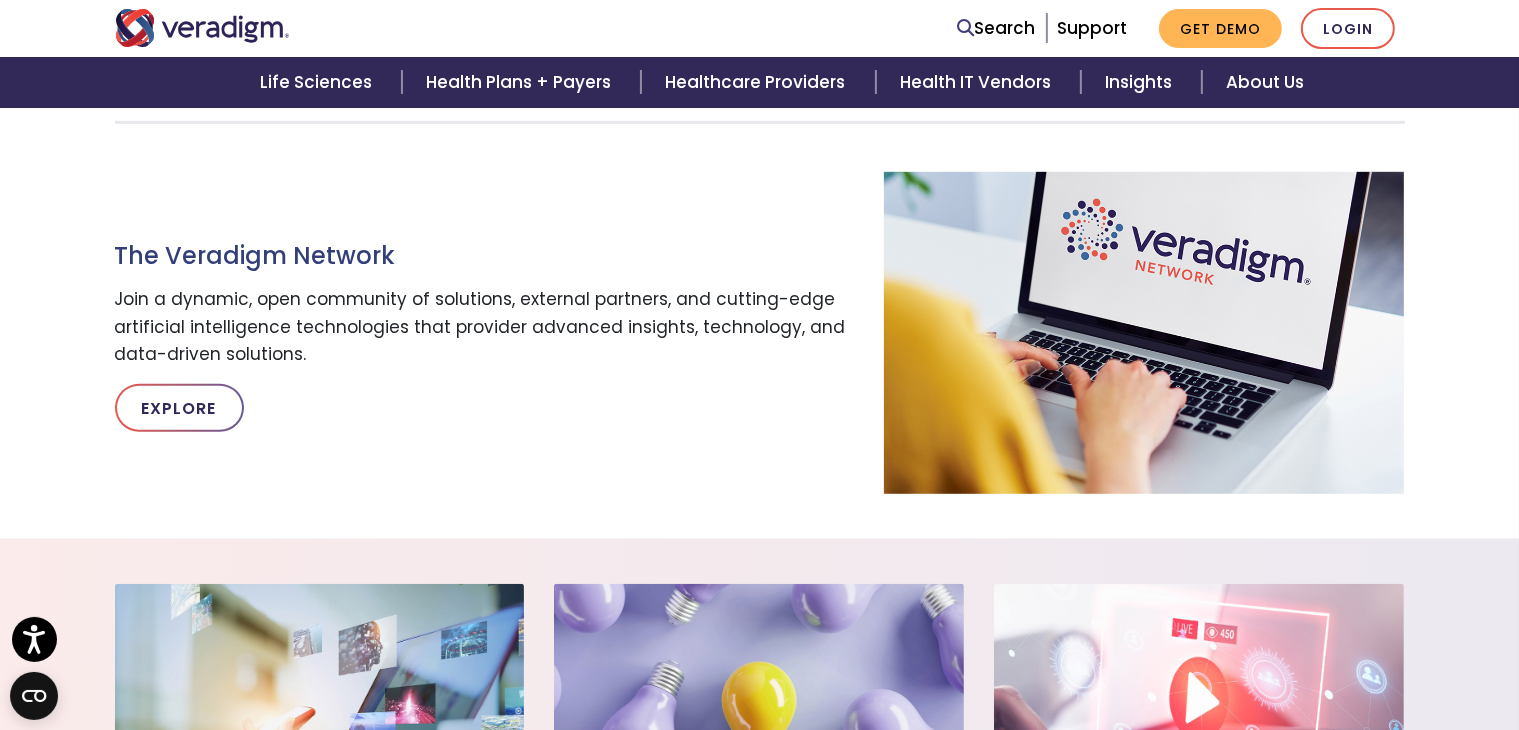 scroll, scrollTop: 481, scrollLeft: 0, axis: vertical 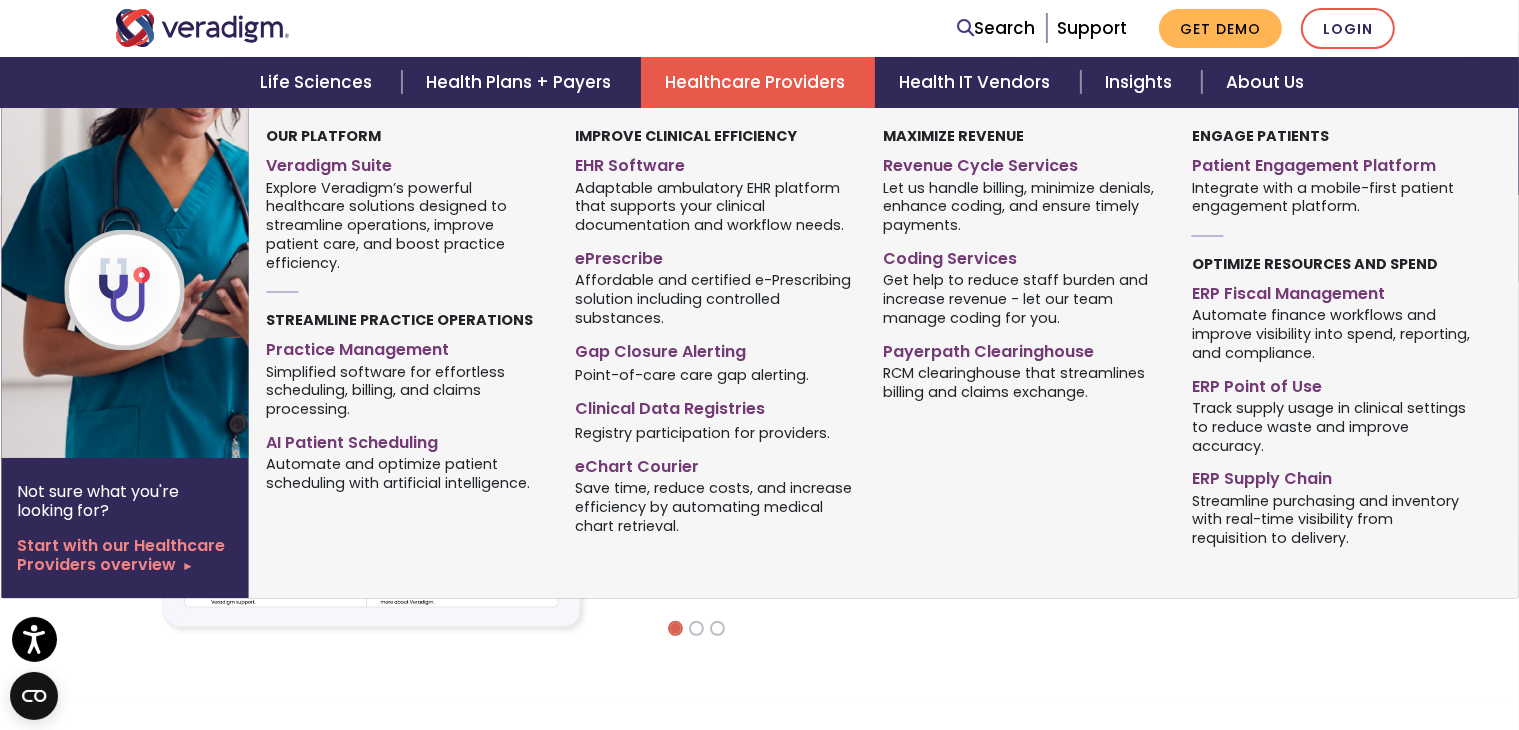click on "Healthcare Providers" at bounding box center [758, 82] 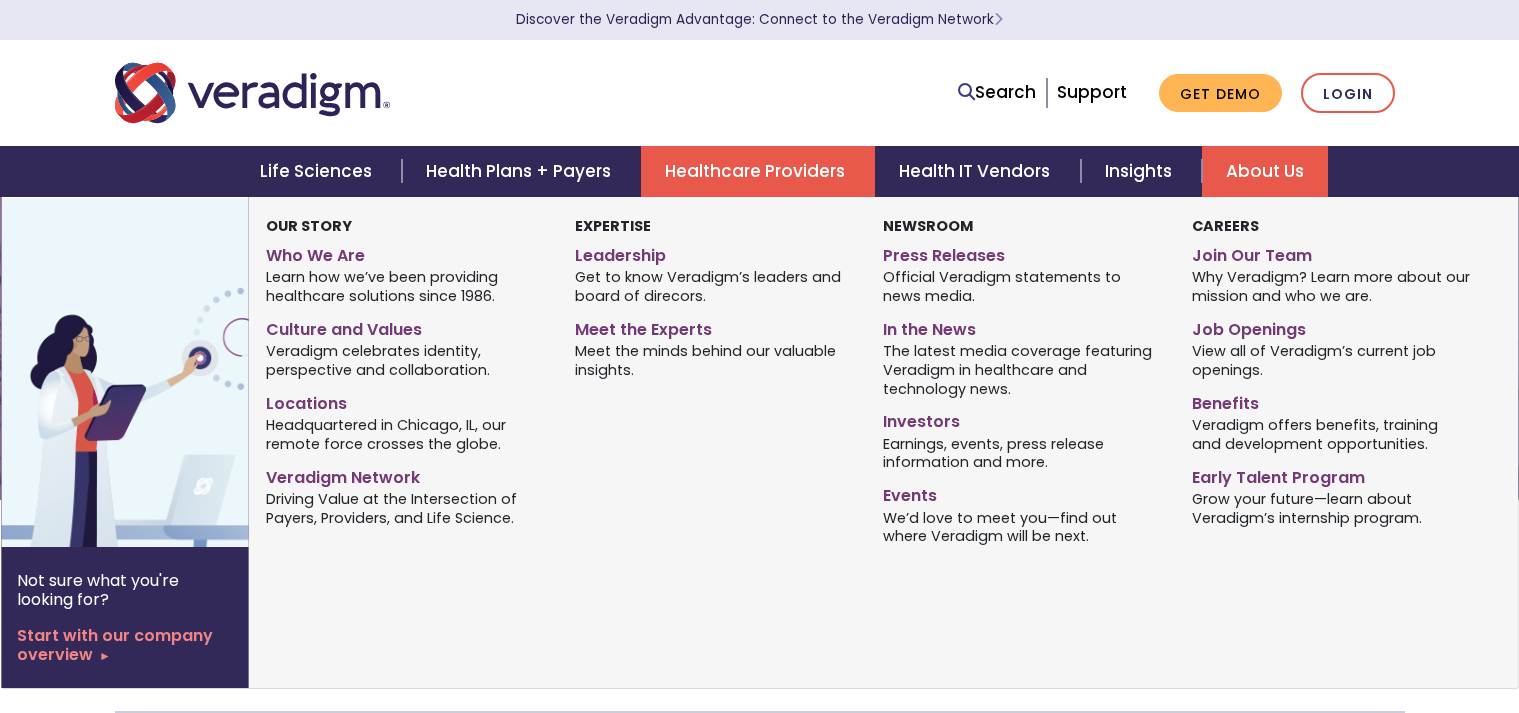 scroll, scrollTop: 0, scrollLeft: 0, axis: both 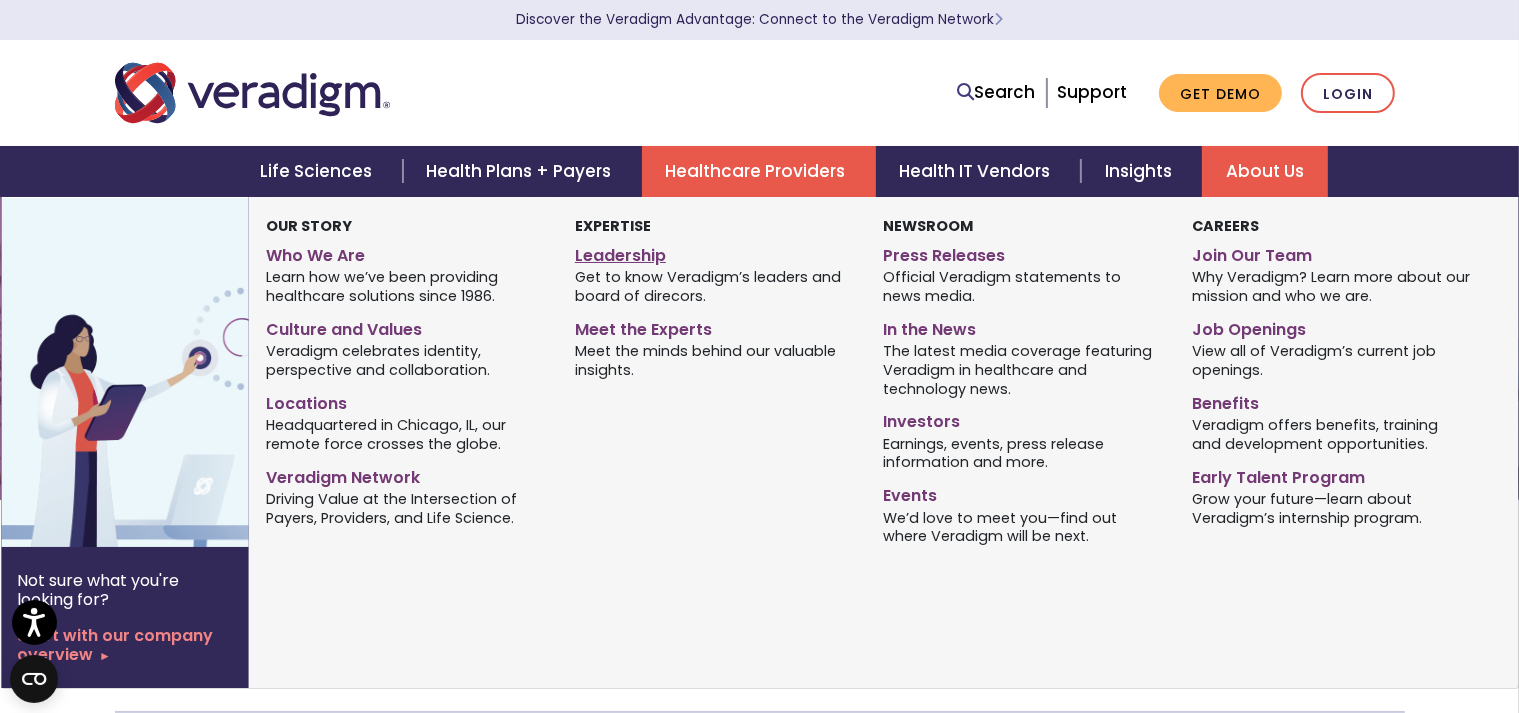 click on "Leadership" at bounding box center [714, 252] 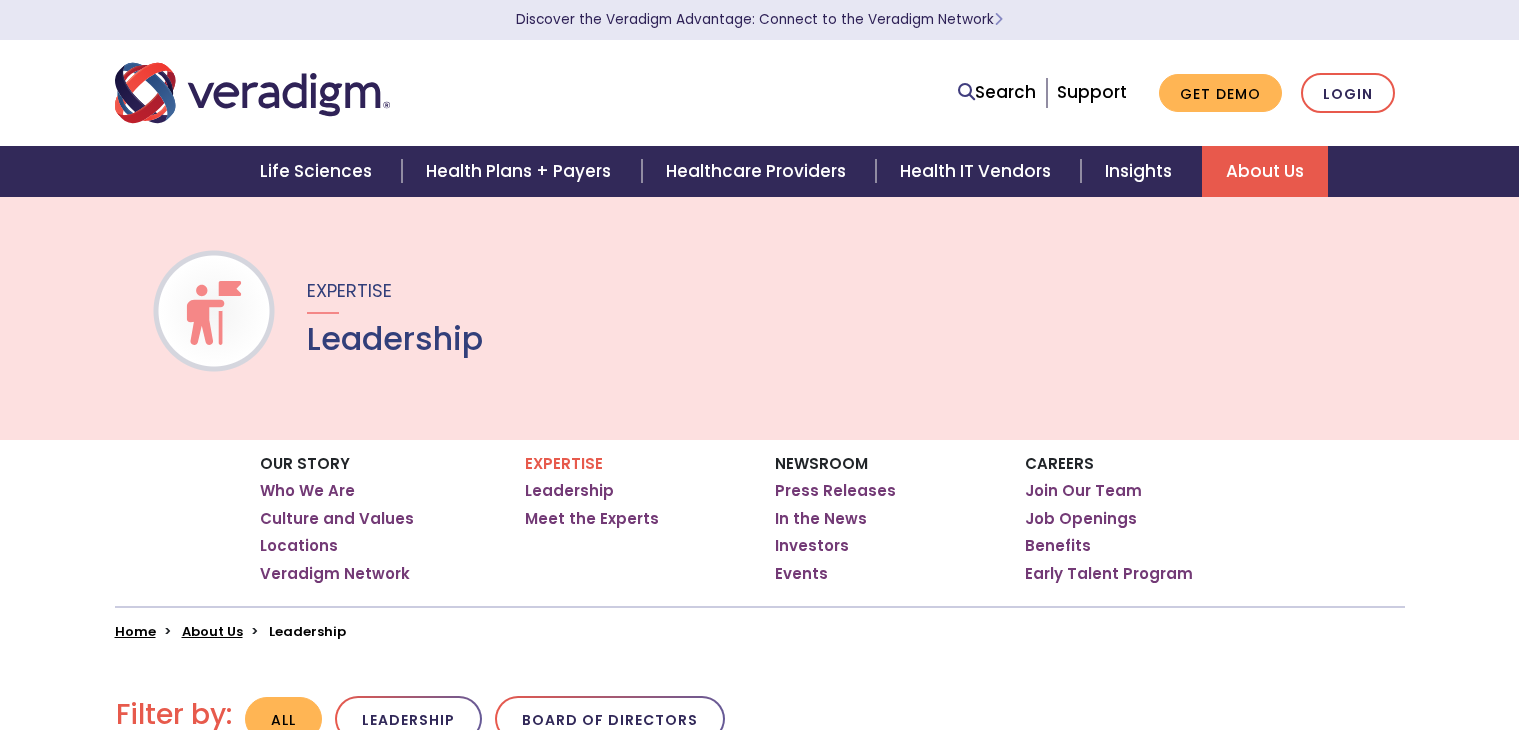 scroll, scrollTop: 0, scrollLeft: 0, axis: both 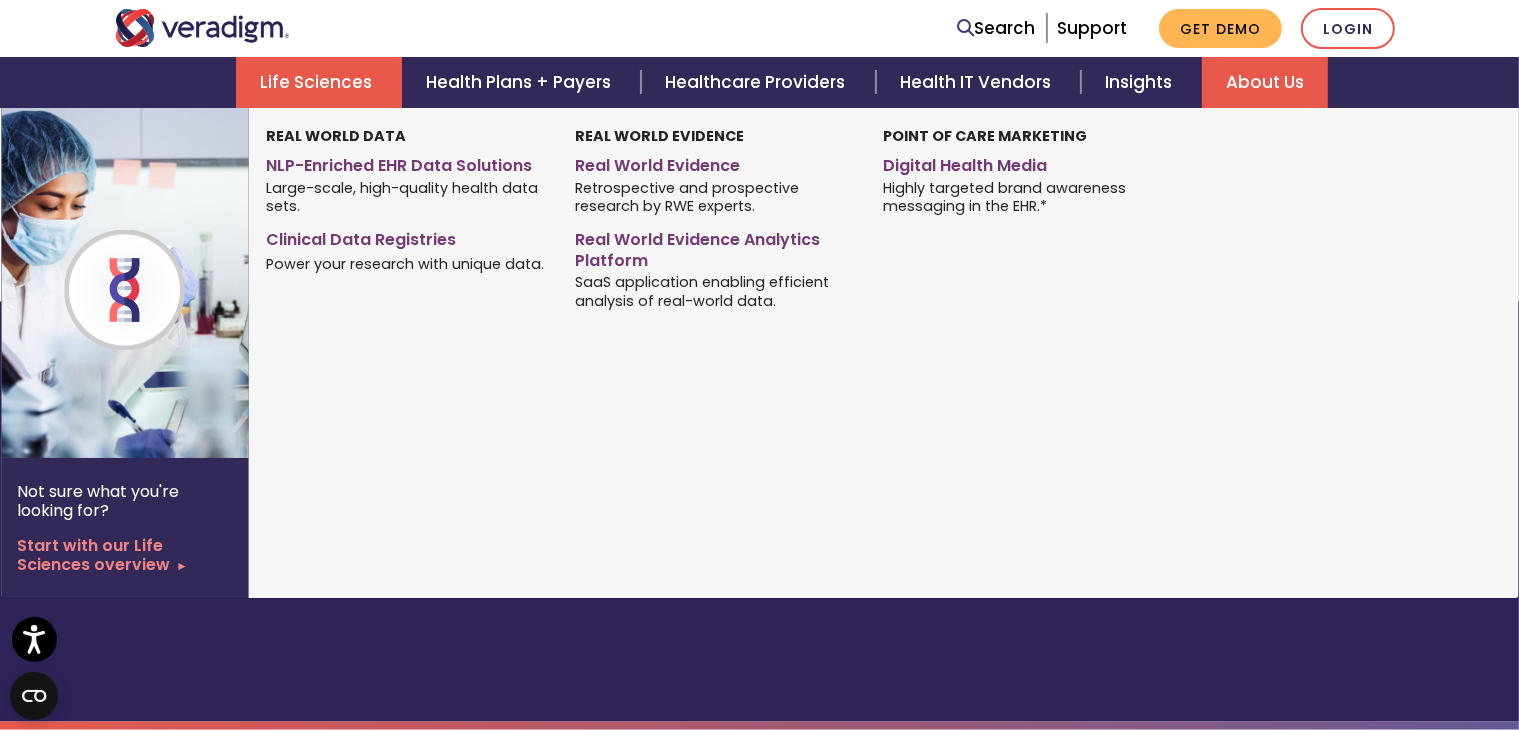 click on "Real World Data
NLP-Enriched EHR Data Solutions
Large-scale, high-quality health data sets." at bounding box center (868, 353) 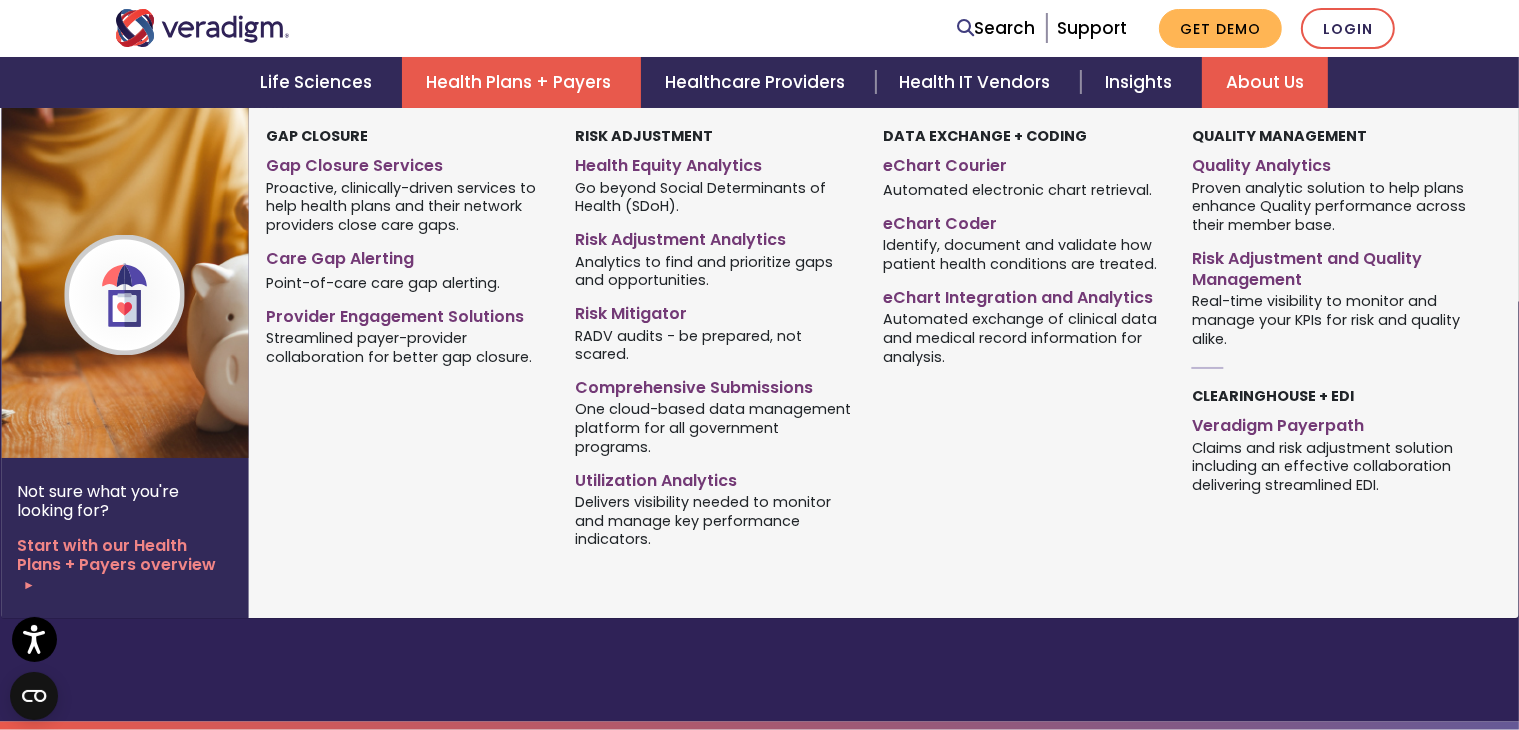 click on "Health Plans + Payers" at bounding box center [521, 82] 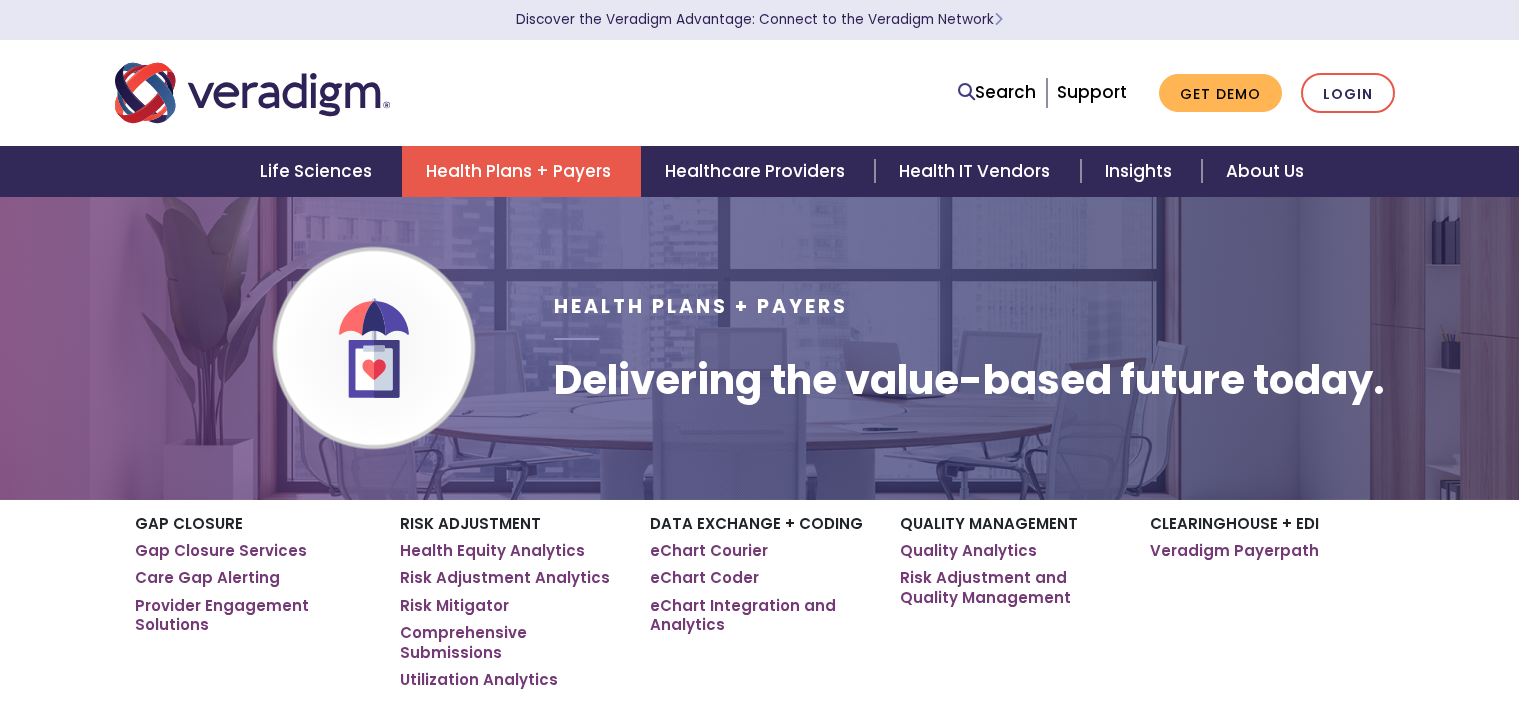 scroll, scrollTop: 0, scrollLeft: 0, axis: both 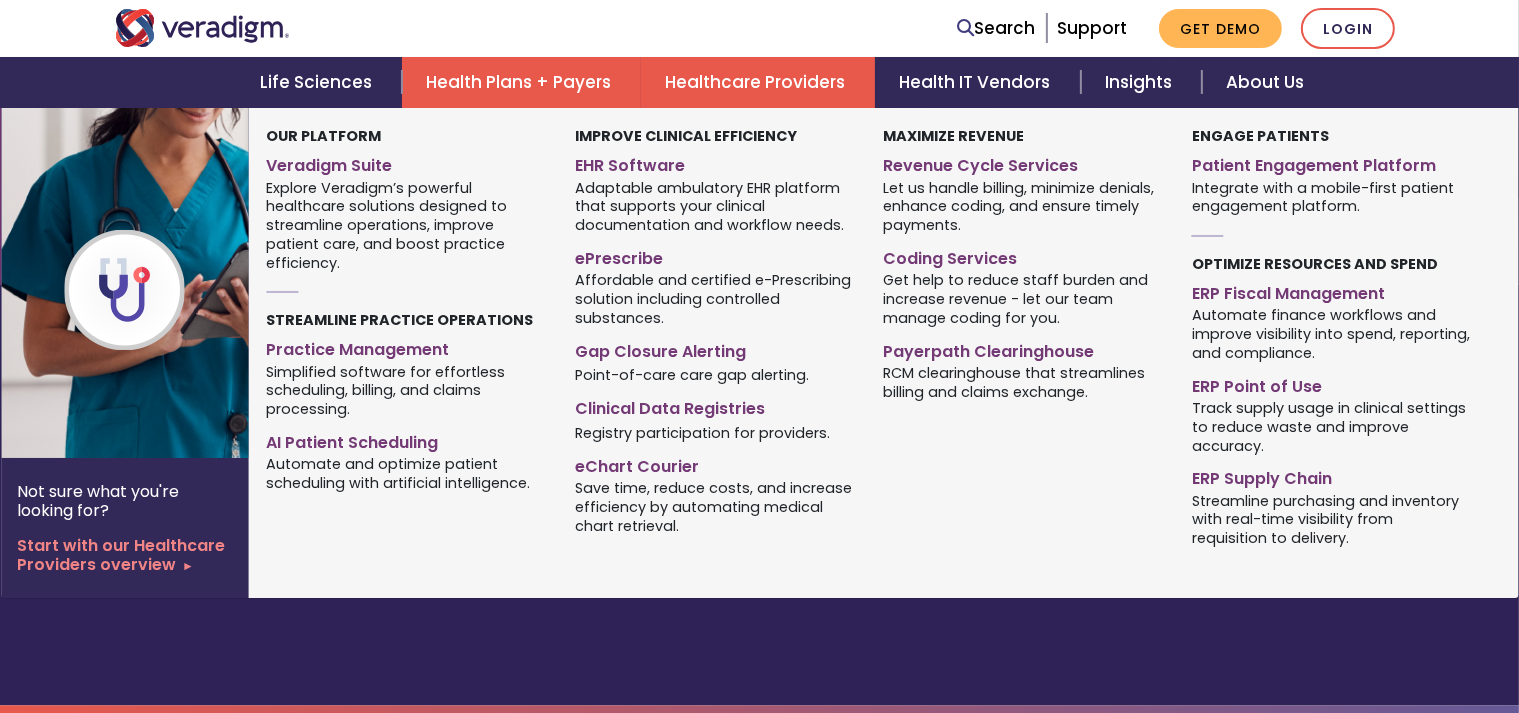 click on "Healthcare Providers" at bounding box center (758, 82) 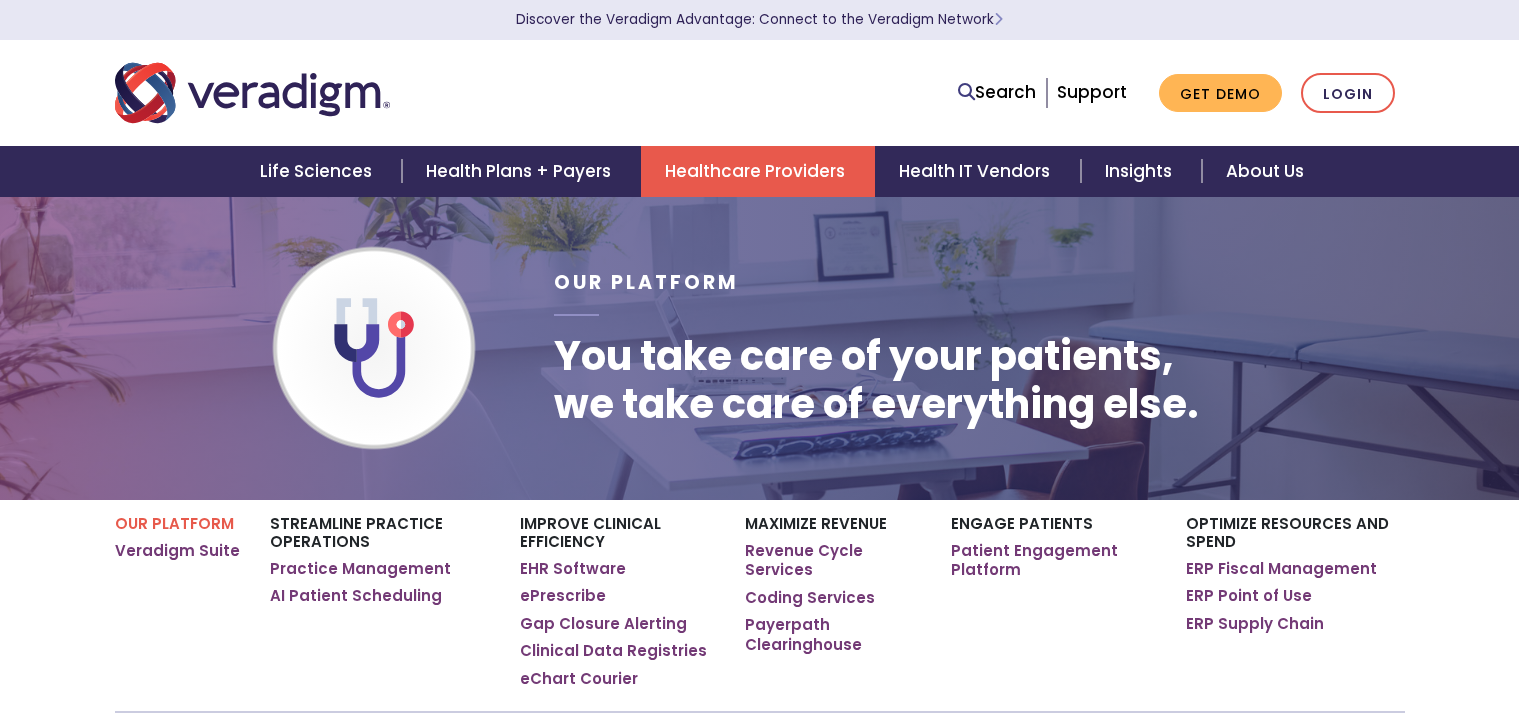 scroll, scrollTop: 0, scrollLeft: 0, axis: both 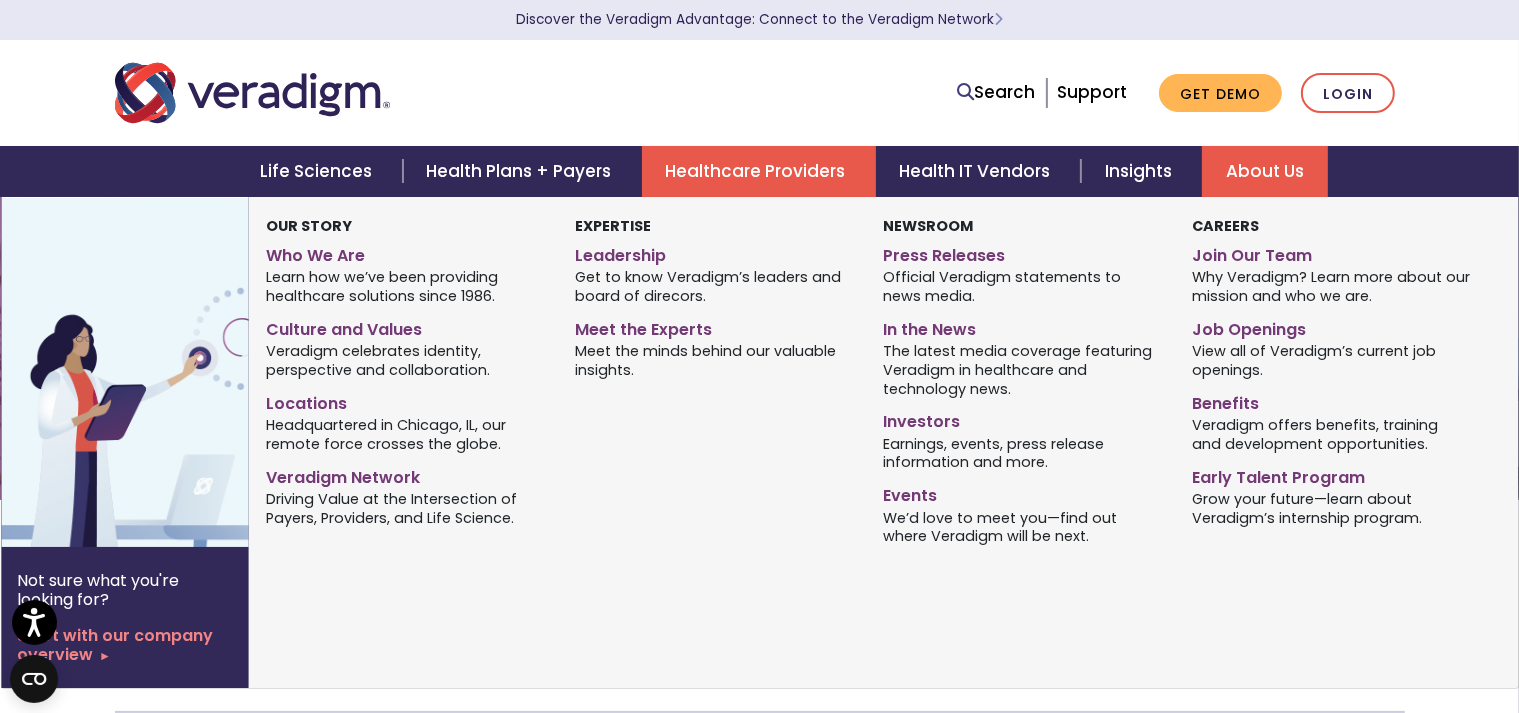 click on "About Us" at bounding box center [1265, 171] 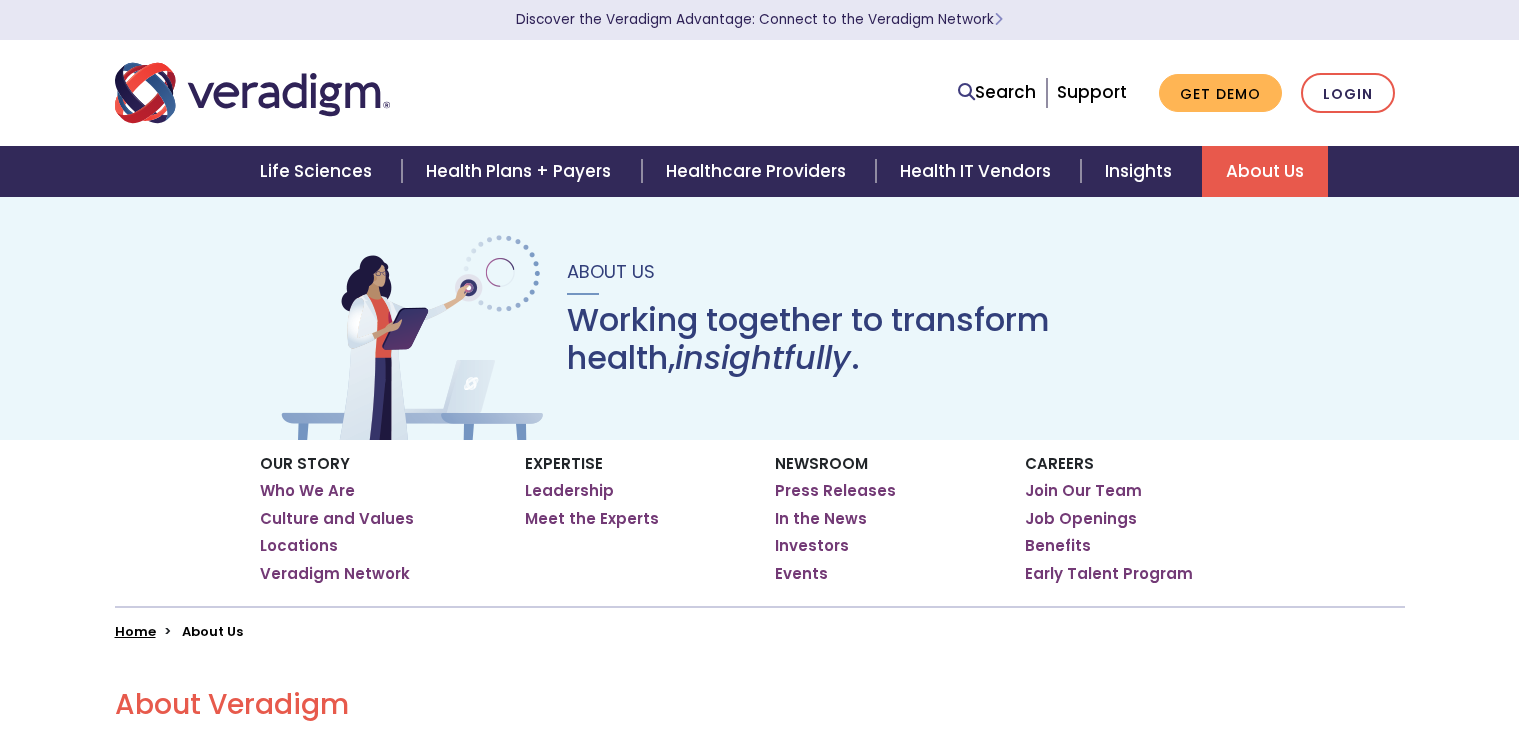 scroll, scrollTop: 0, scrollLeft: 0, axis: both 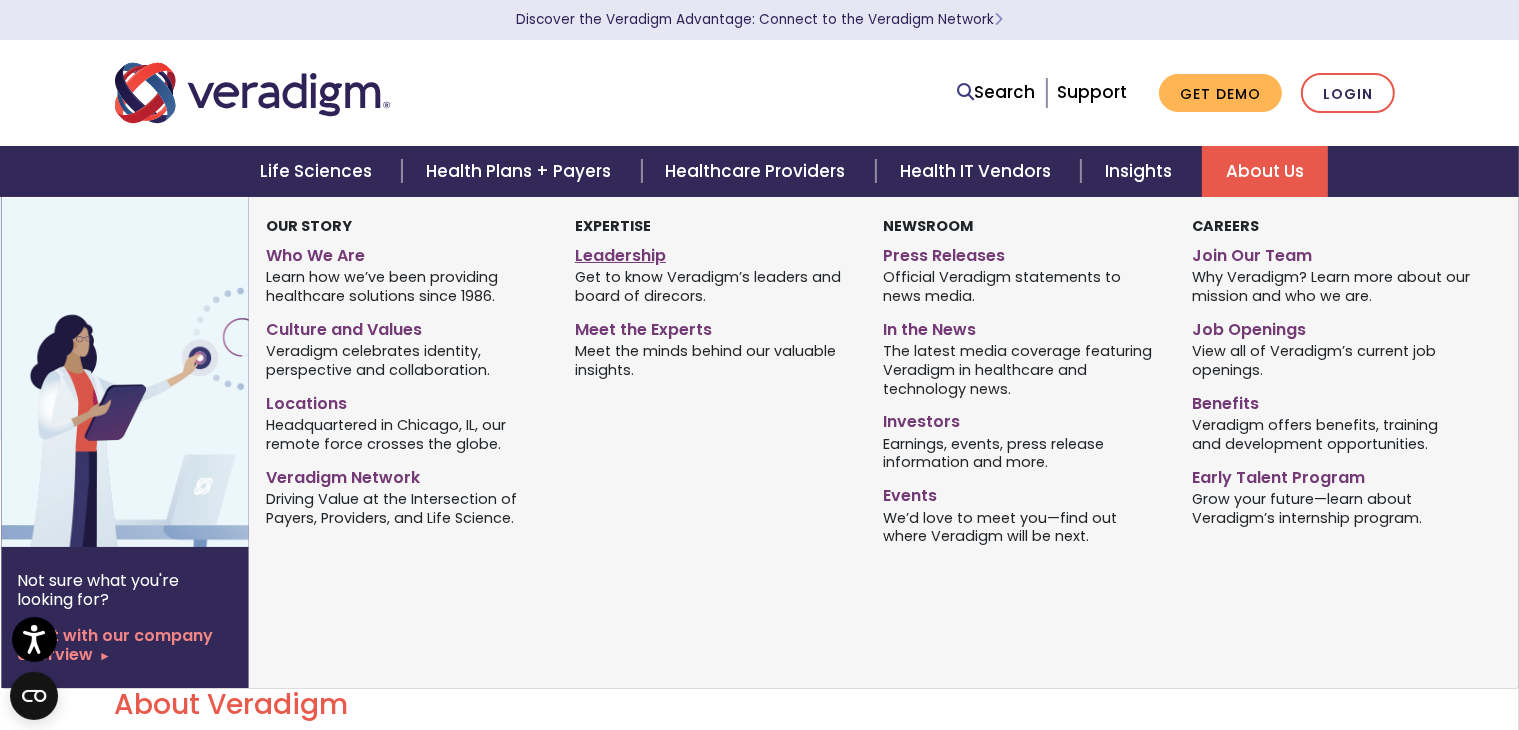click on "Leadership" at bounding box center (714, 252) 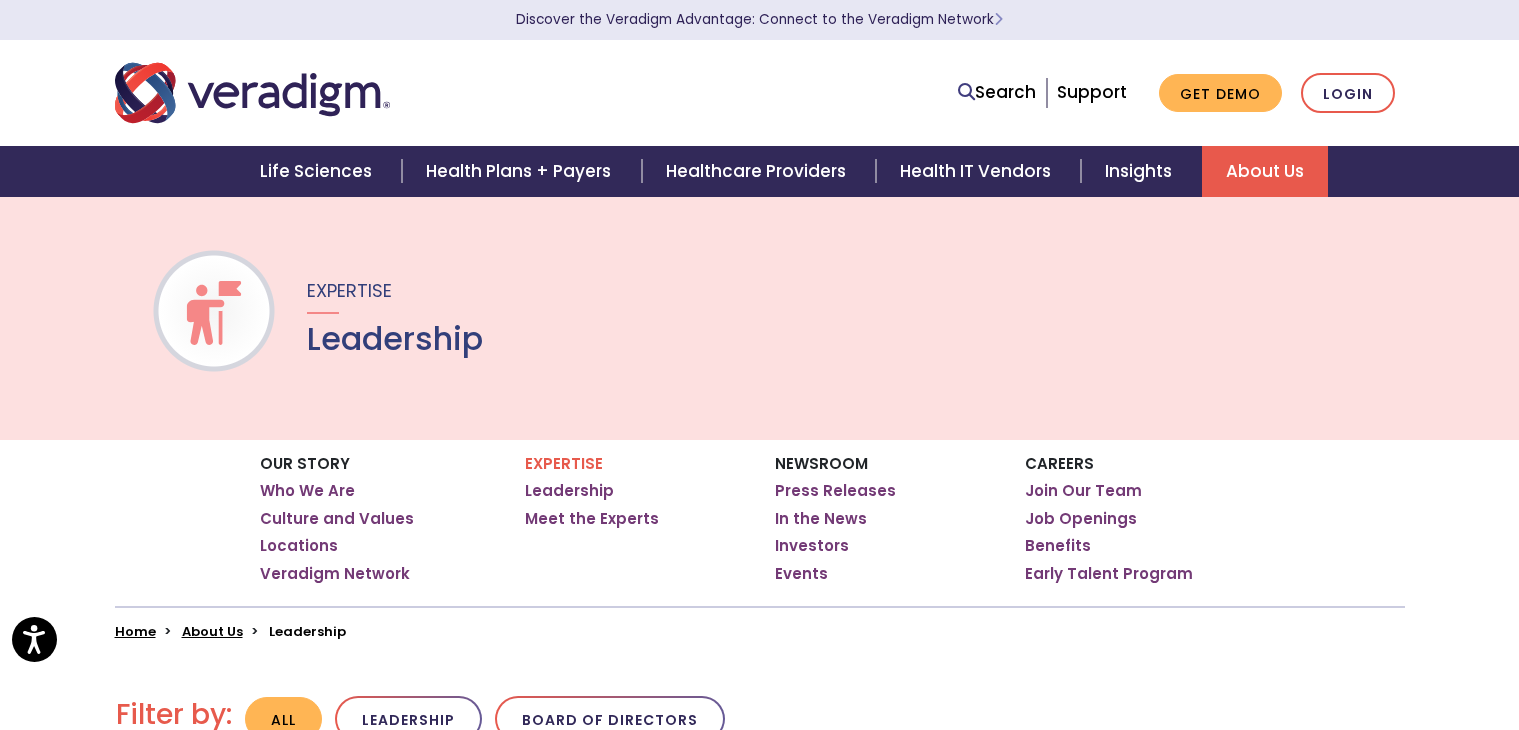 scroll, scrollTop: 0, scrollLeft: 0, axis: both 